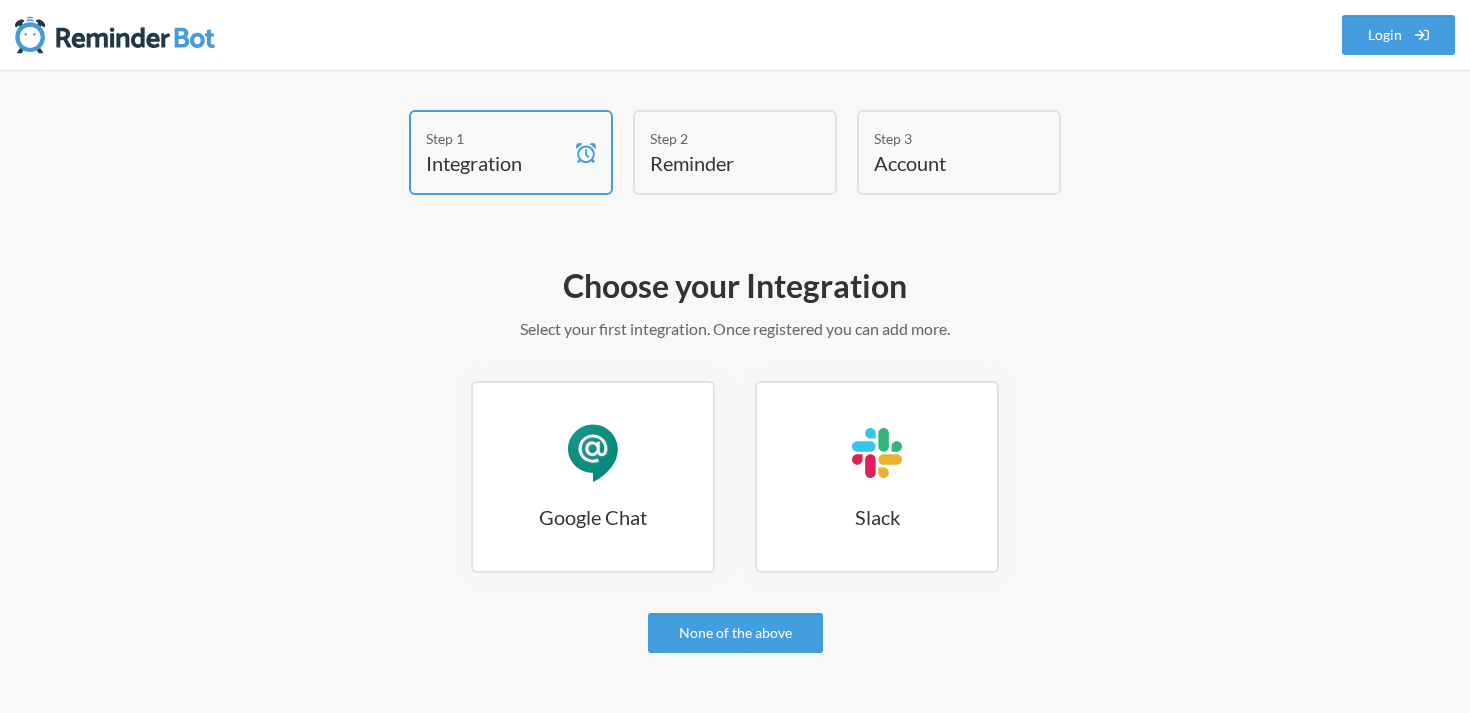 scroll, scrollTop: 0, scrollLeft: 0, axis: both 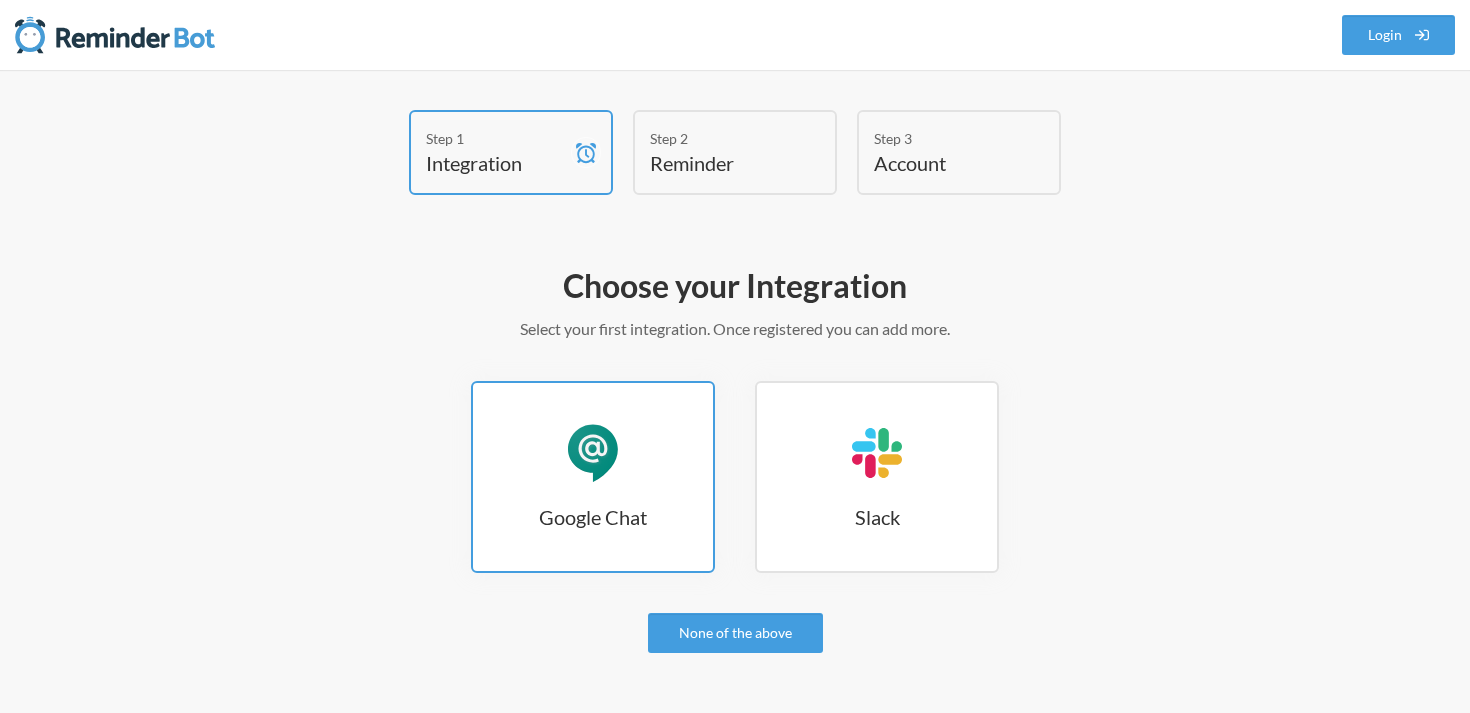 click on "Google Chat" at bounding box center [593, 517] 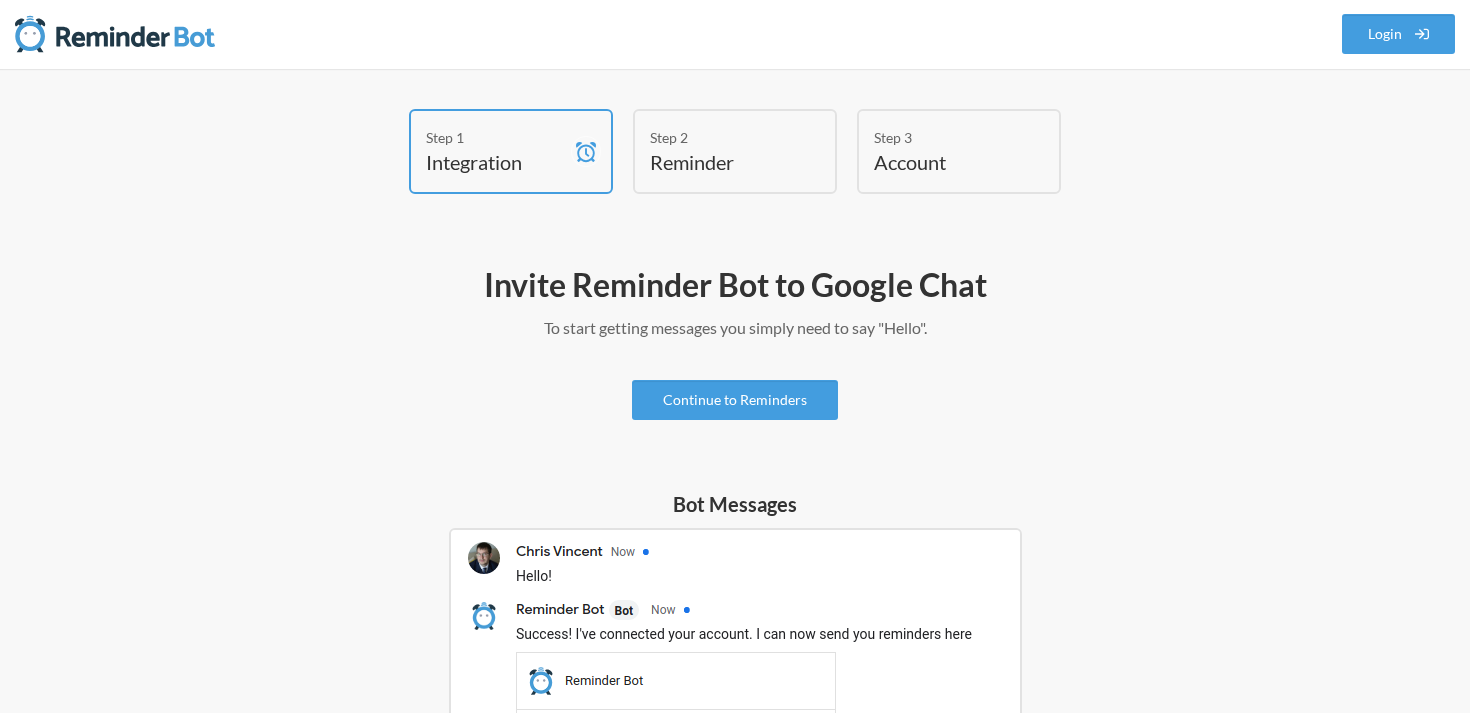 scroll, scrollTop: 0, scrollLeft: 0, axis: both 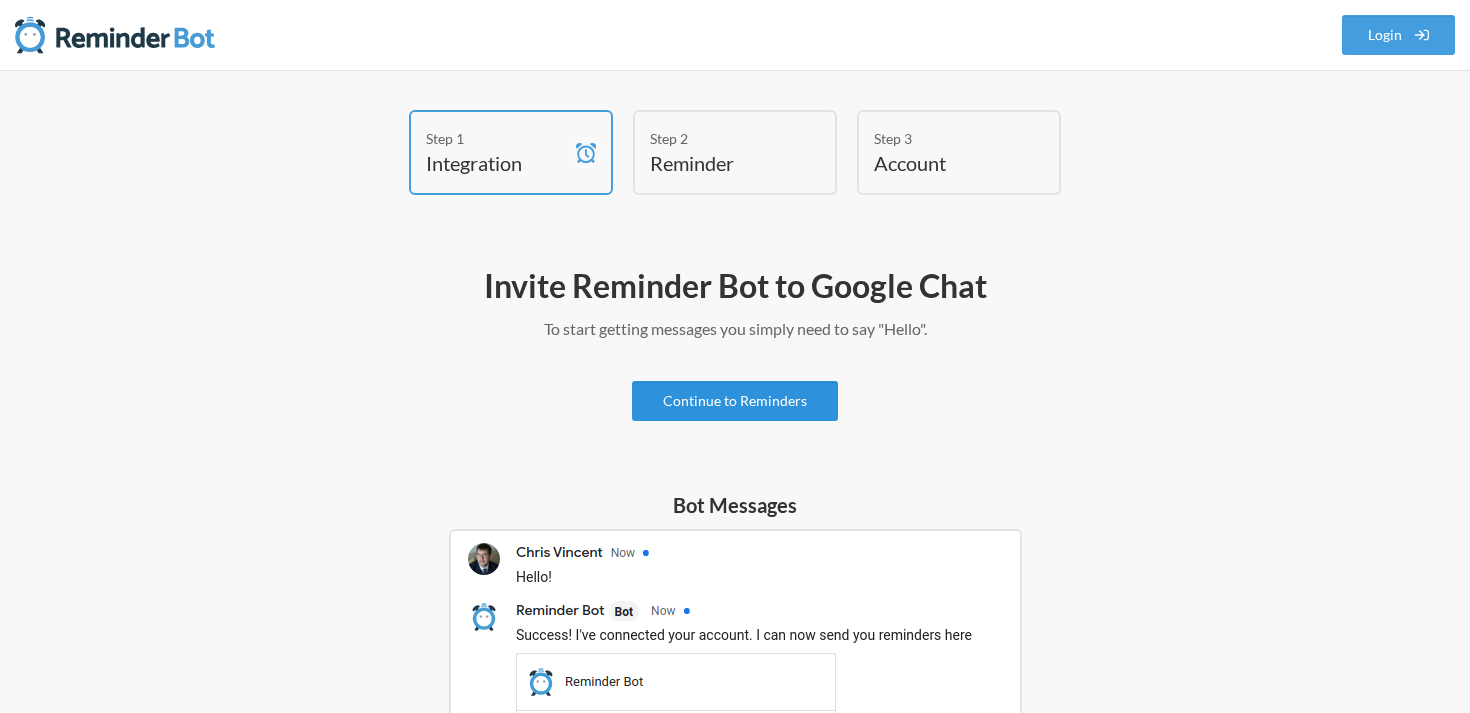 click on "Continue to Reminders" at bounding box center [735, 401] 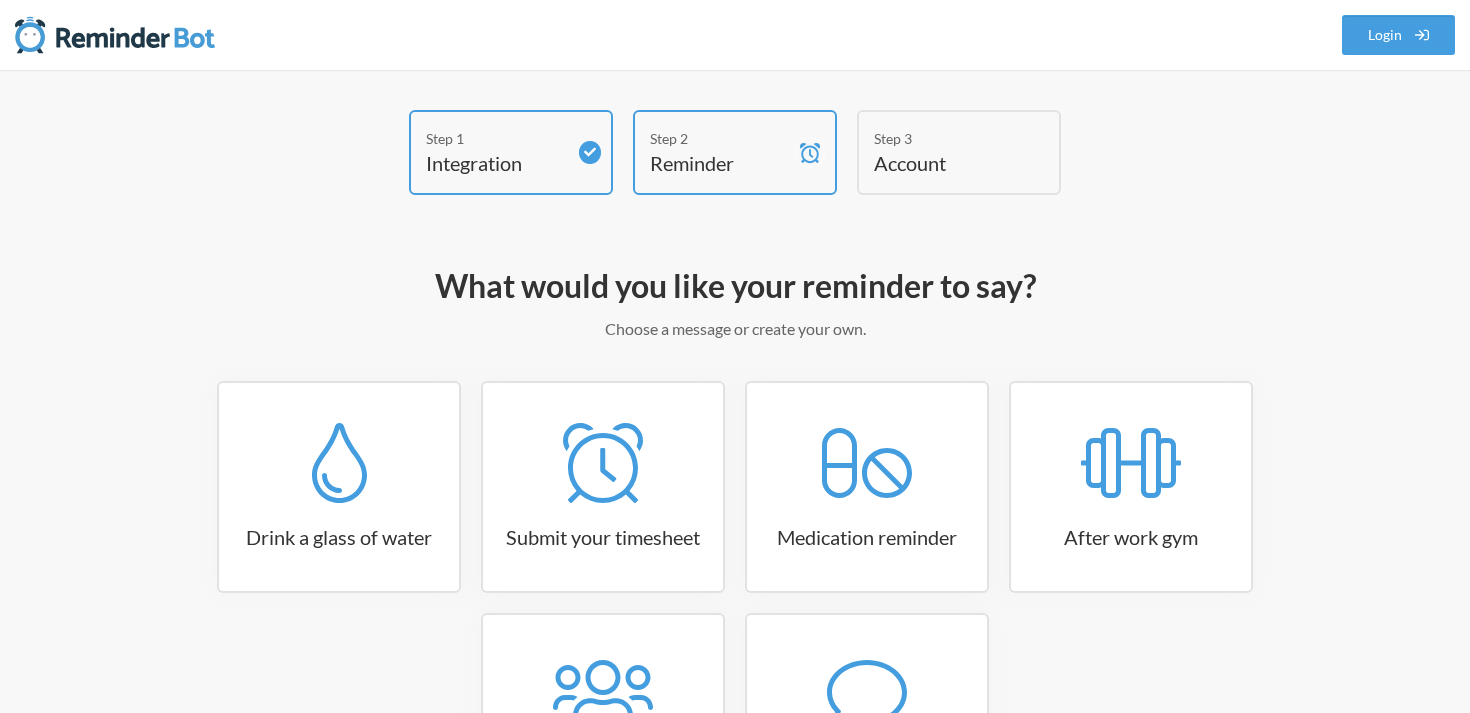 click at bounding box center [115, 35] 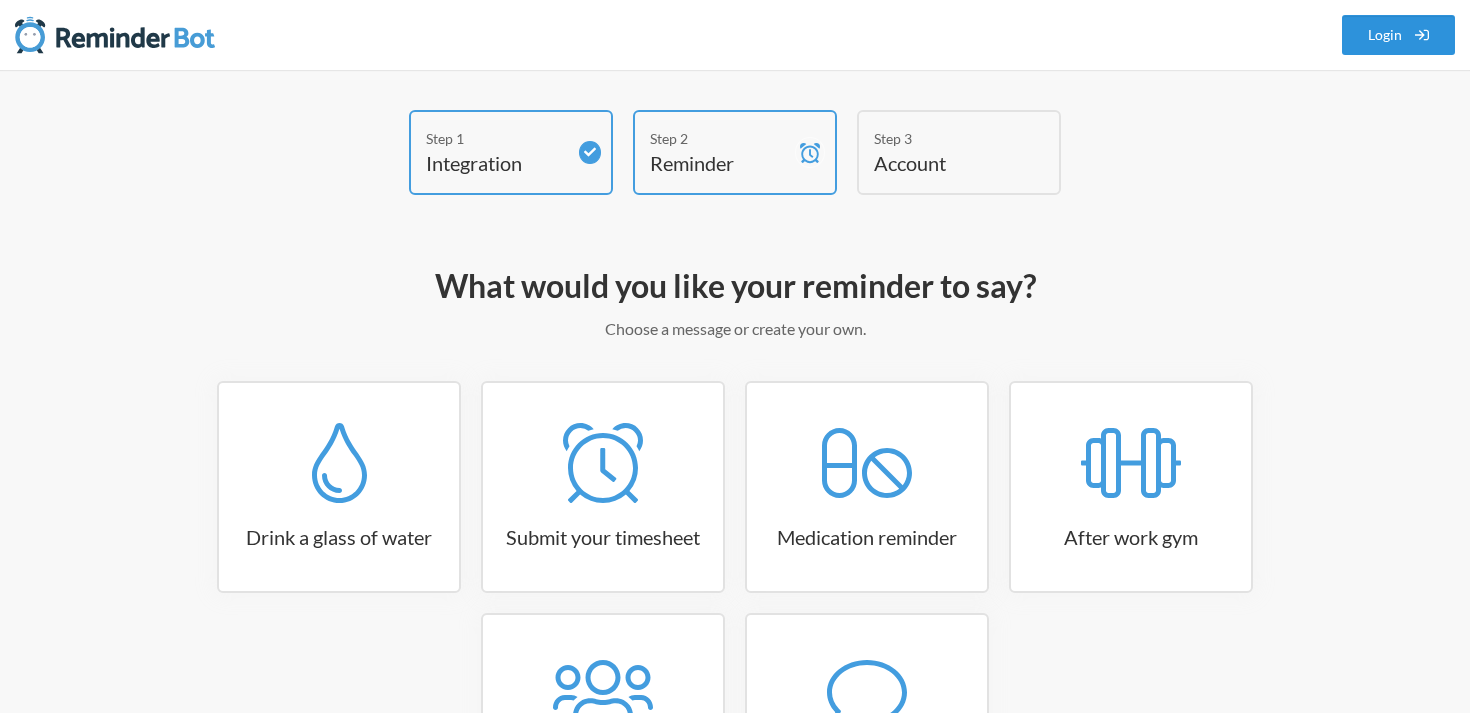 click on "Login" at bounding box center (1399, 35) 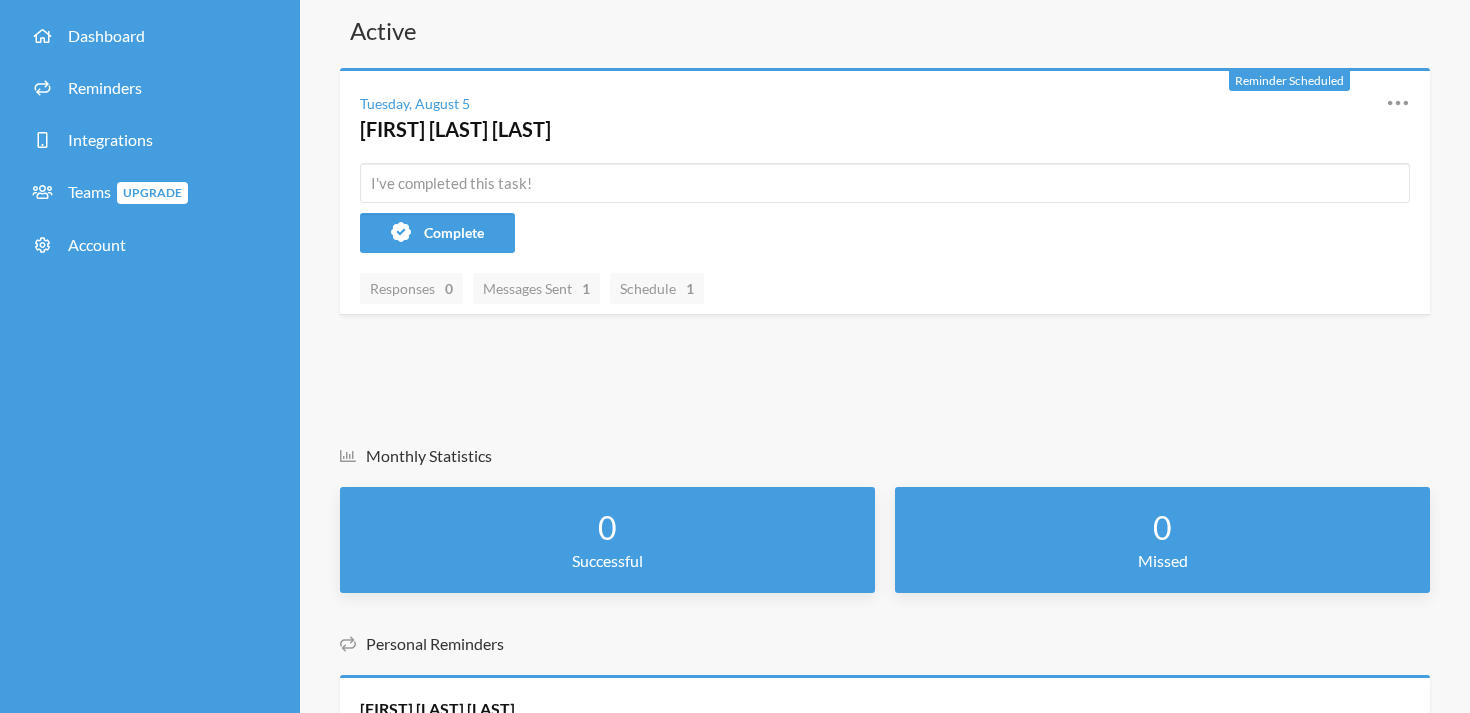 scroll, scrollTop: 72, scrollLeft: 0, axis: vertical 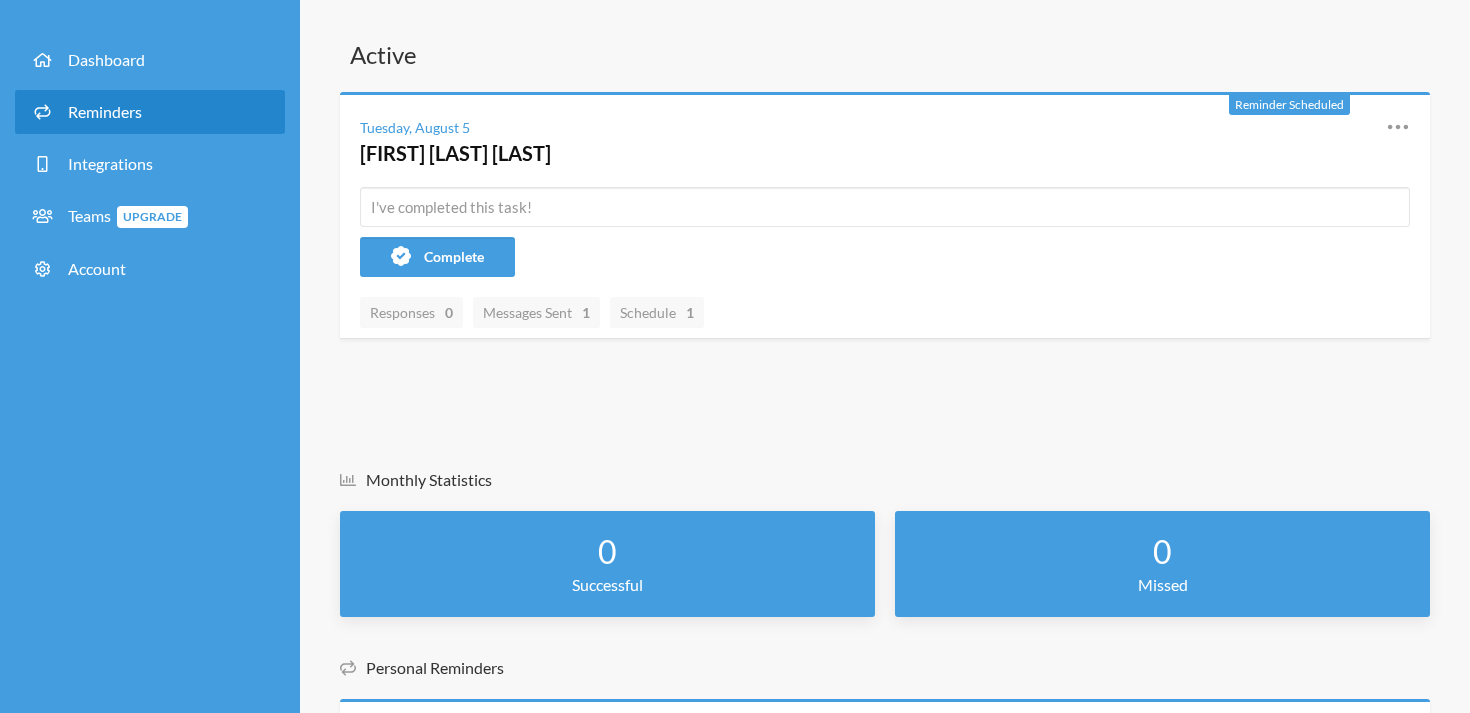 click on "Reminders" at bounding box center (105, 111) 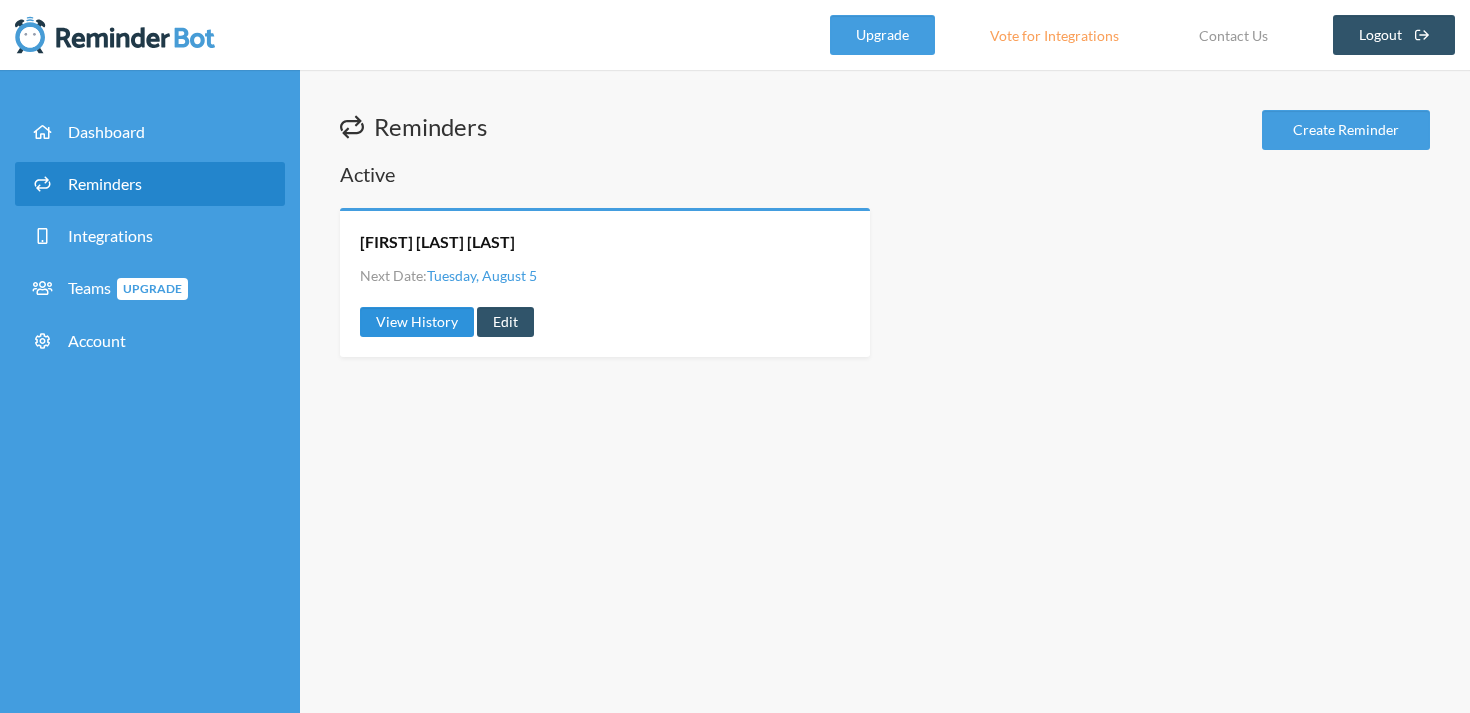 click on "View History" at bounding box center (417, 322) 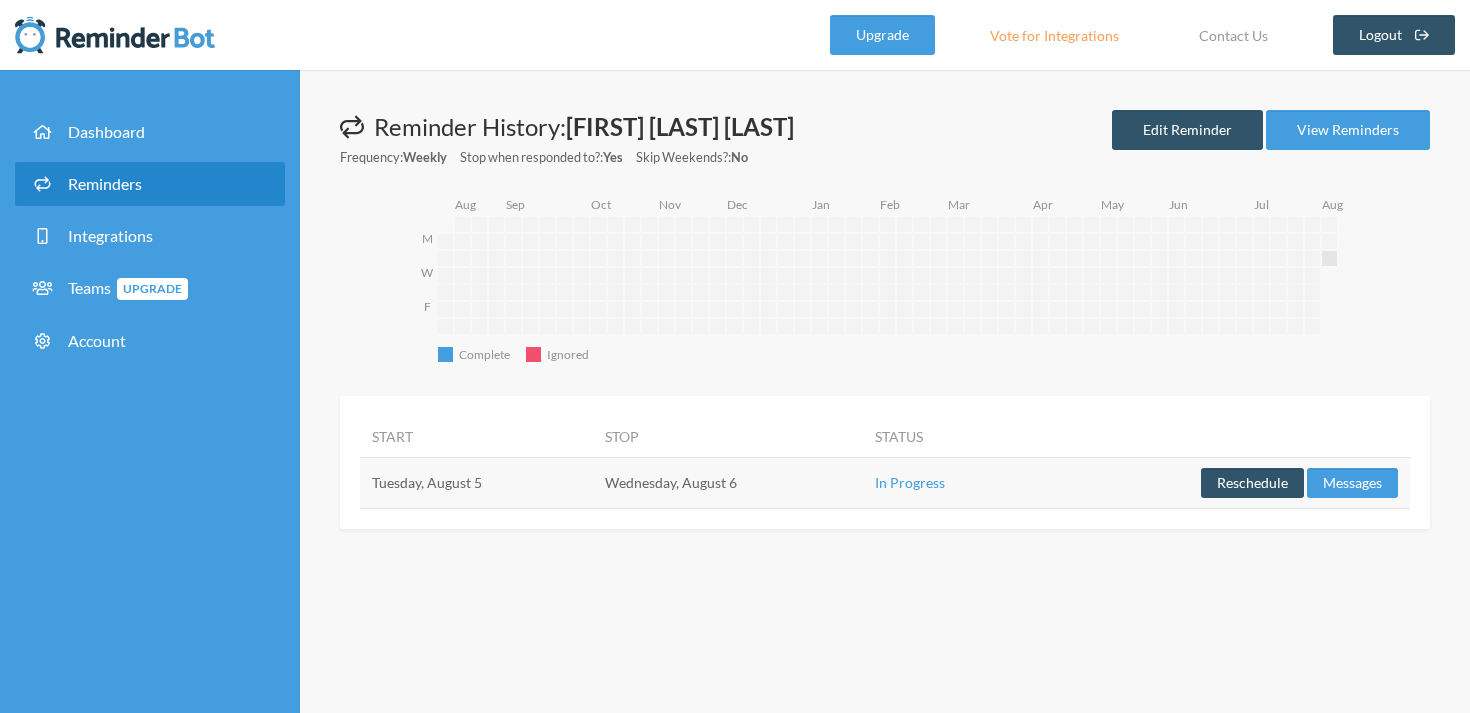click on "Complete" 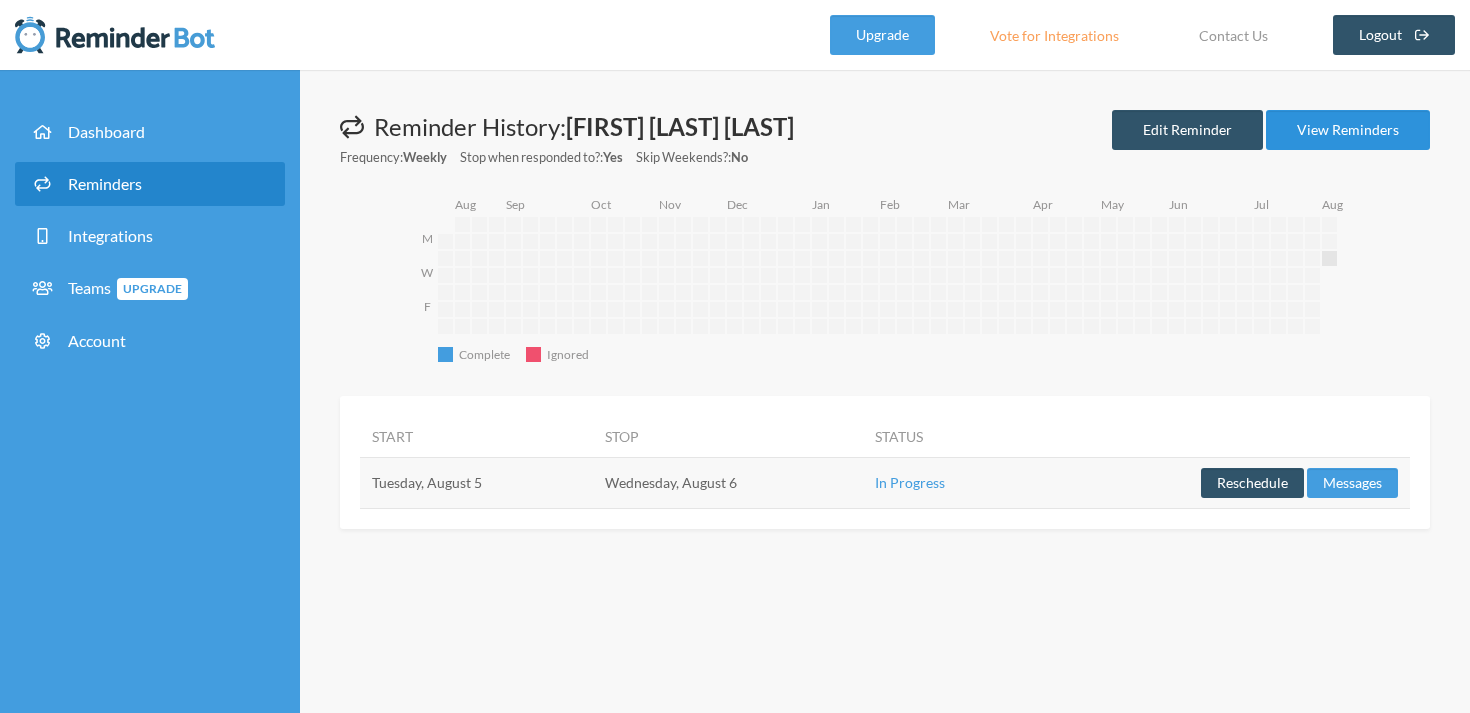 click on "View Reminders" at bounding box center [1348, 130] 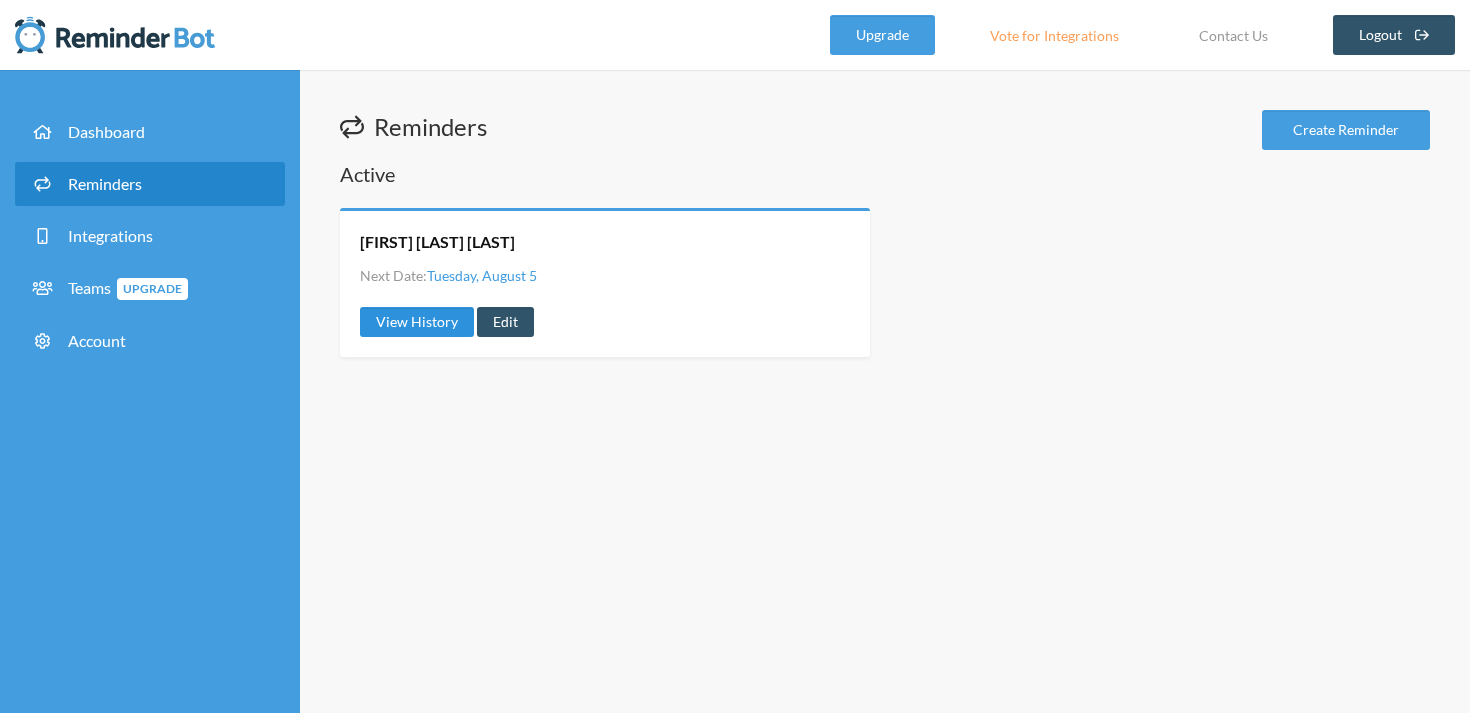 click on "View History" at bounding box center (417, 322) 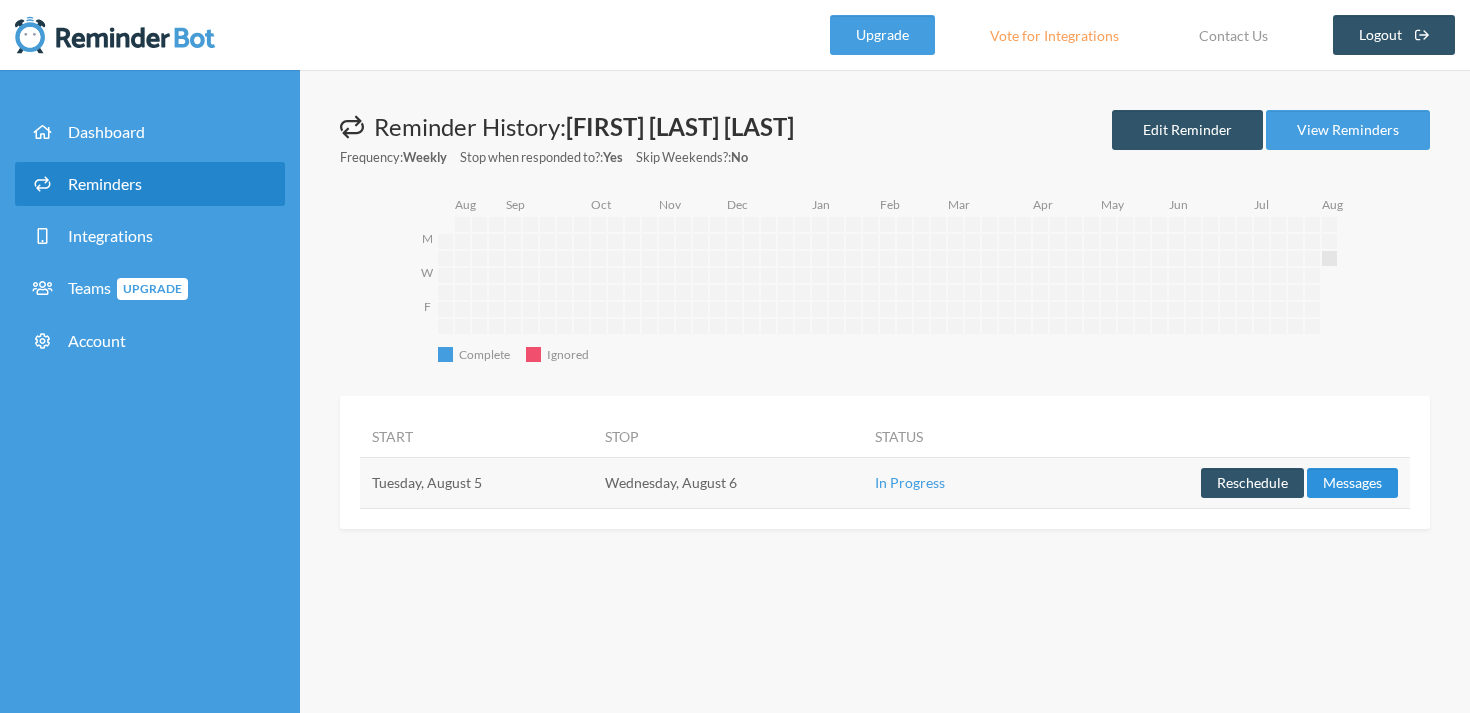 click on "Messages" at bounding box center (1352, 483) 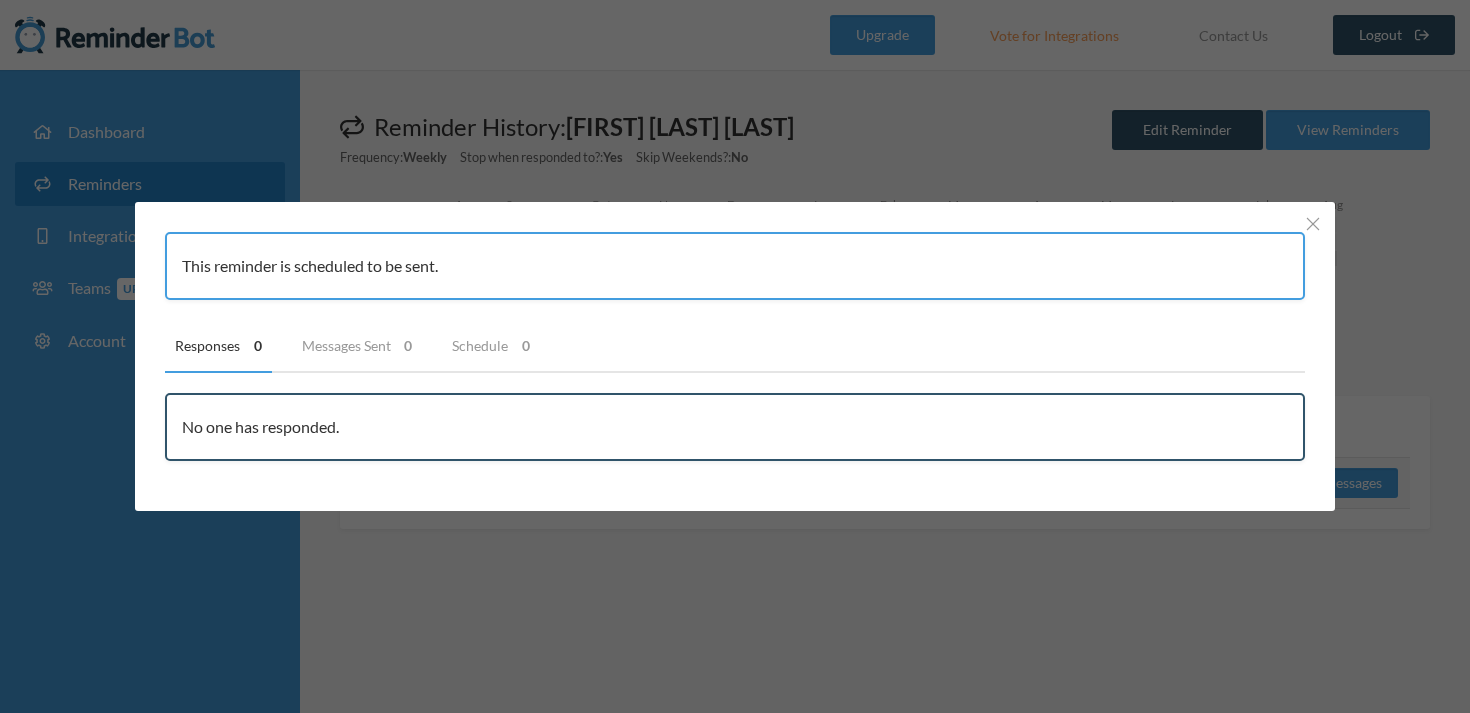 click on "This reminder is scheduled to be sent.   Responses  0   Messages Sent  0   Schedule  0   User   Message   Sent At     No one has responded.   Status   User   Message   Sent At     No messages have been sent.   Status   Message   Send From     No messages will be sent." at bounding box center [735, 356] 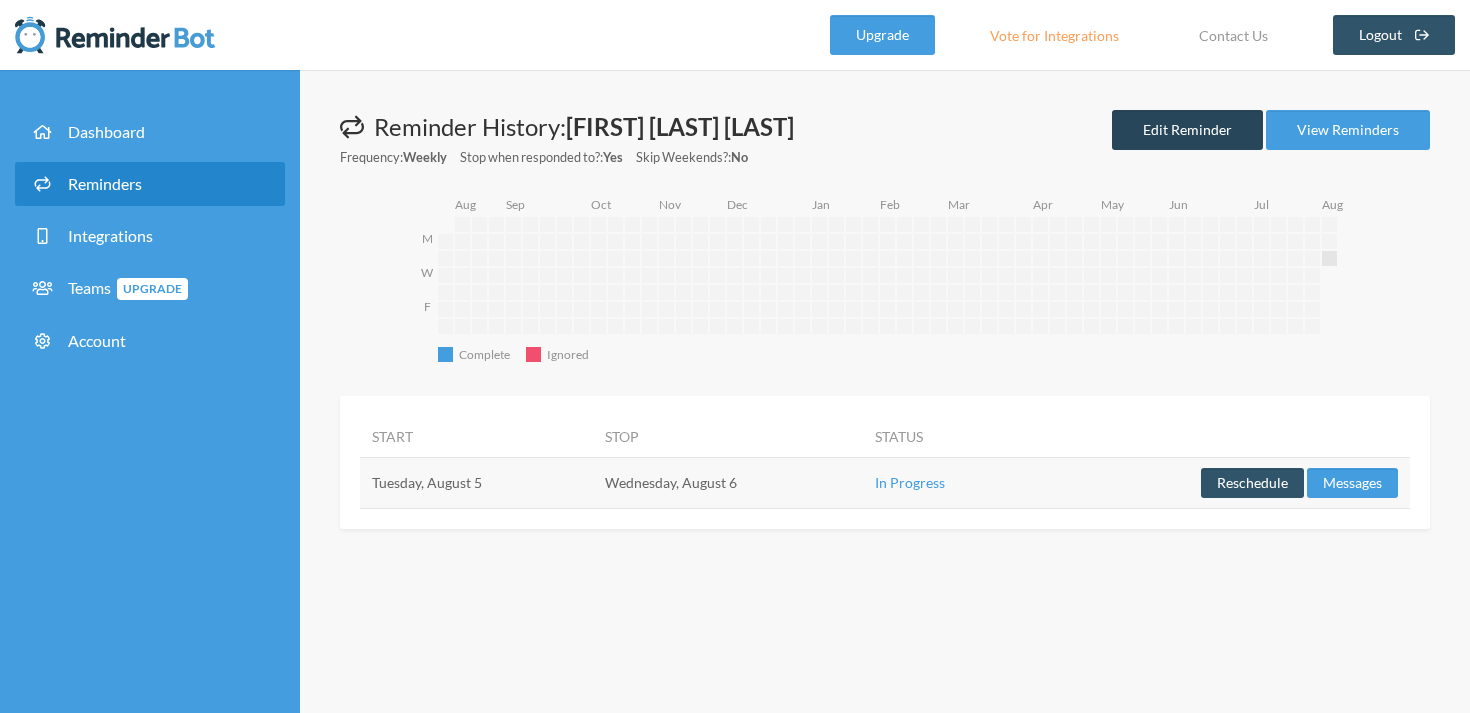 click on "Edit Reminder" at bounding box center [1187, 130] 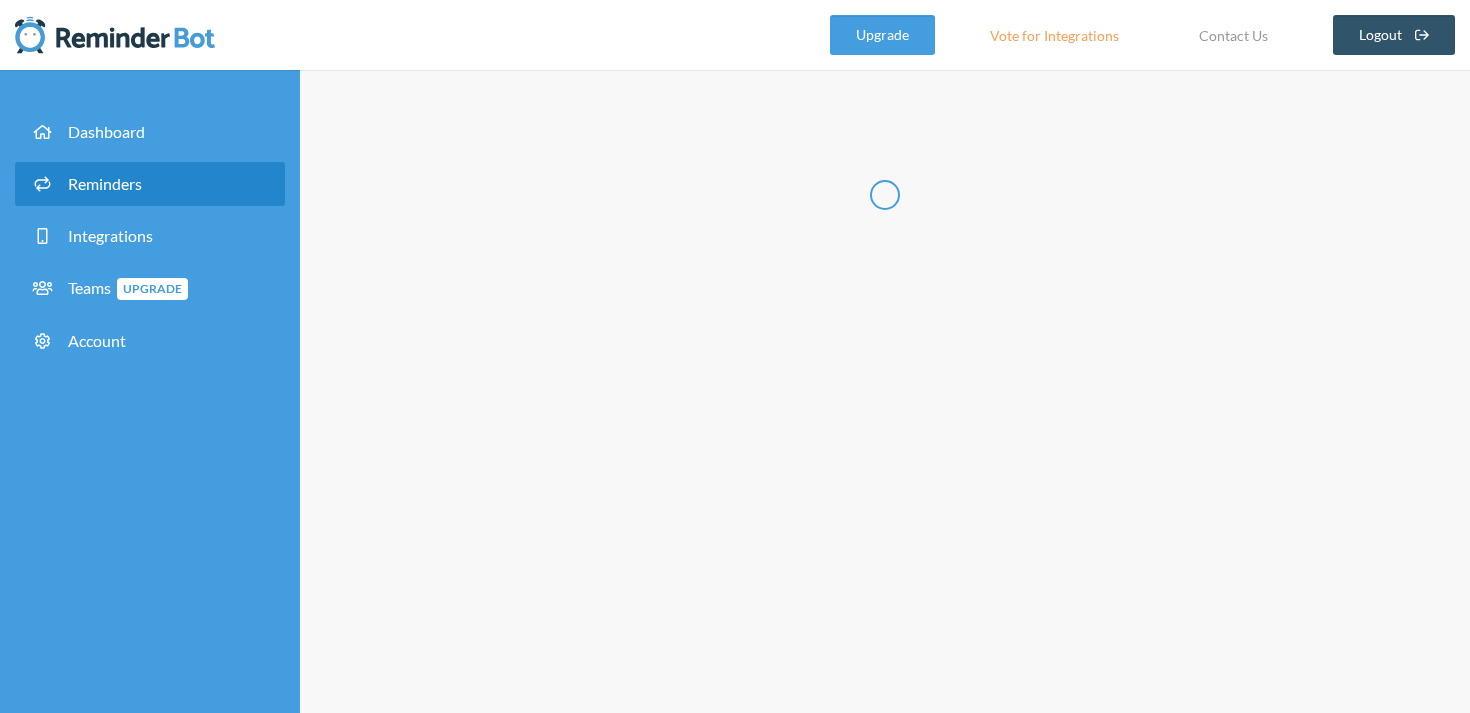 radio on "false" 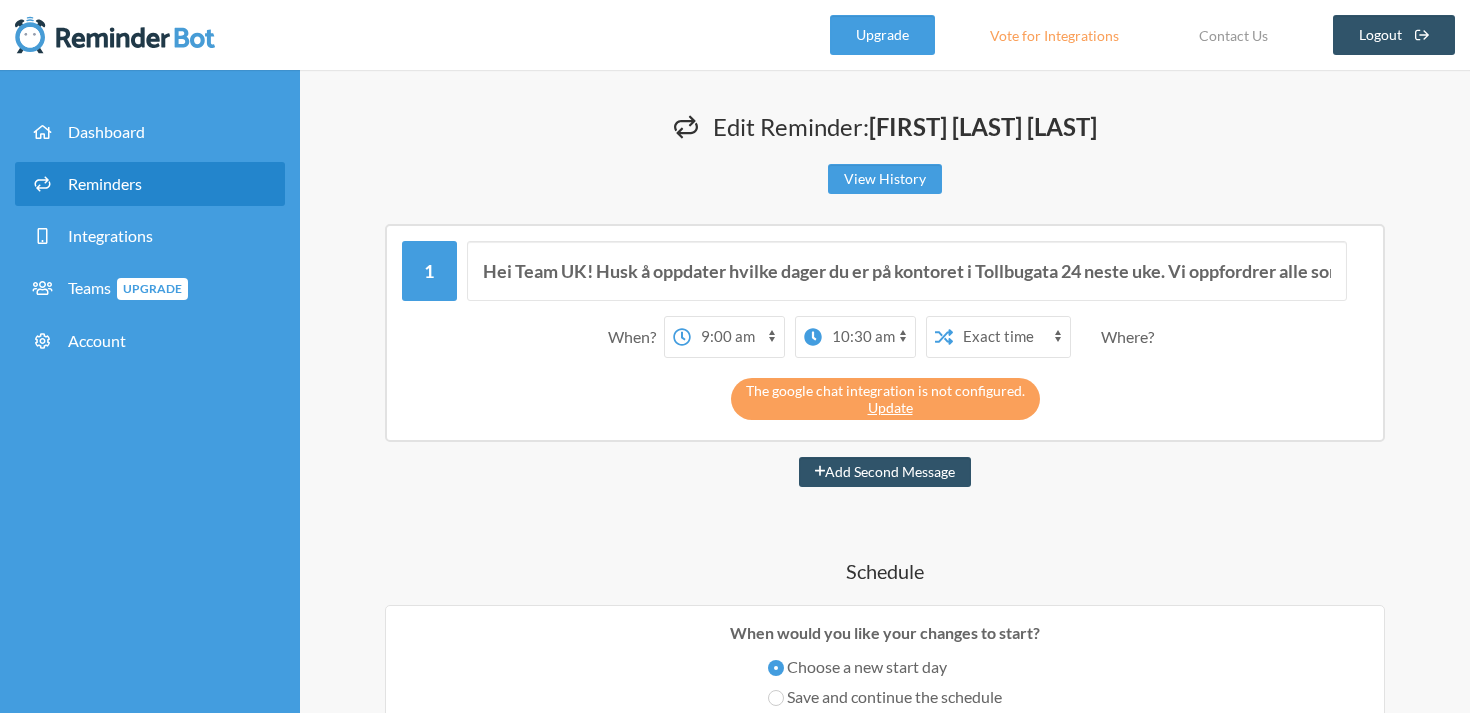 click on "Hei Team UK! Husk å oppdater hvilke dager du er på kontoret i [STREET_NAME] [NUMBER] neste uke. Vi oppfordrer alle som har mulighet til å jobbe fra kontoret på fredager.     When?     on  day [DATE]" at bounding box center [885, 939] 